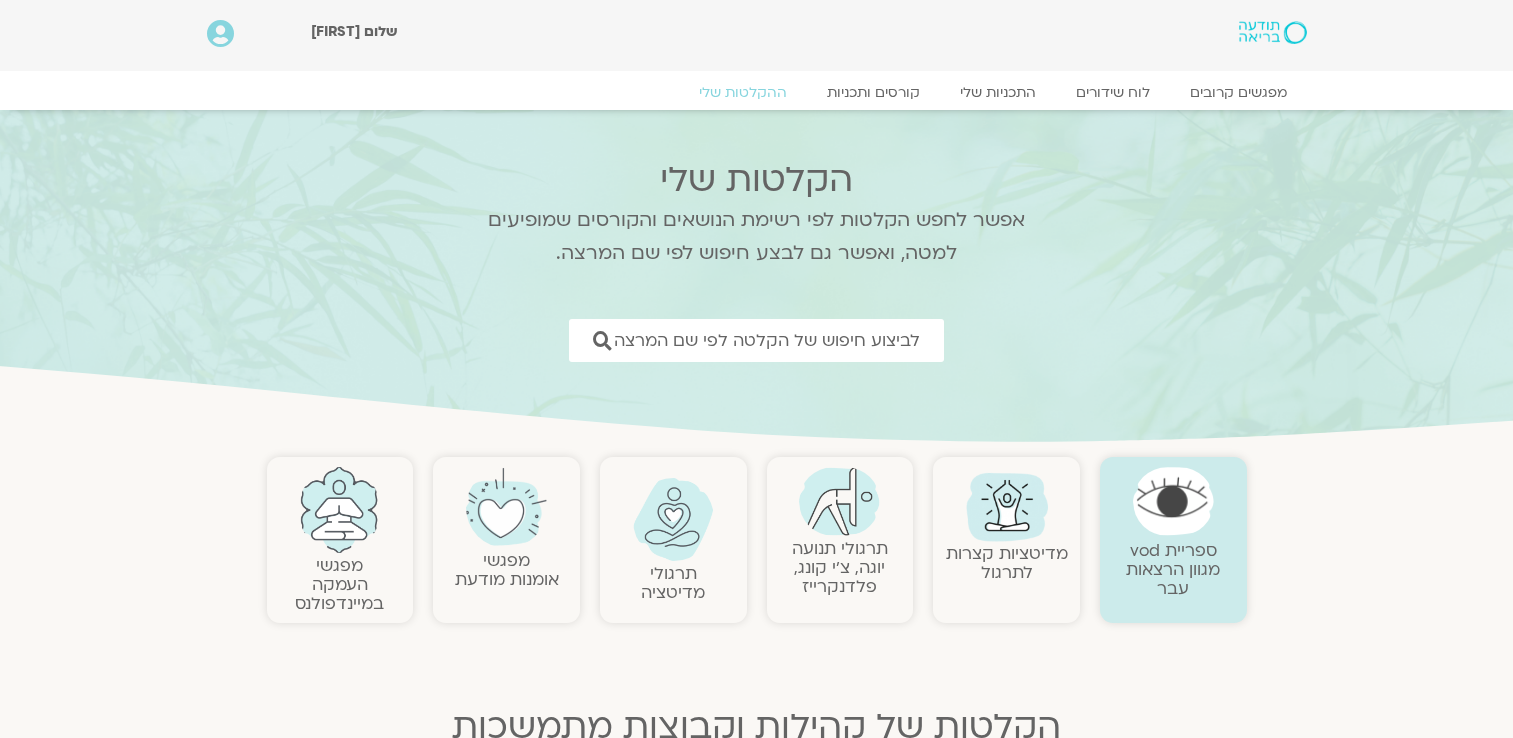 scroll, scrollTop: 0, scrollLeft: 0, axis: both 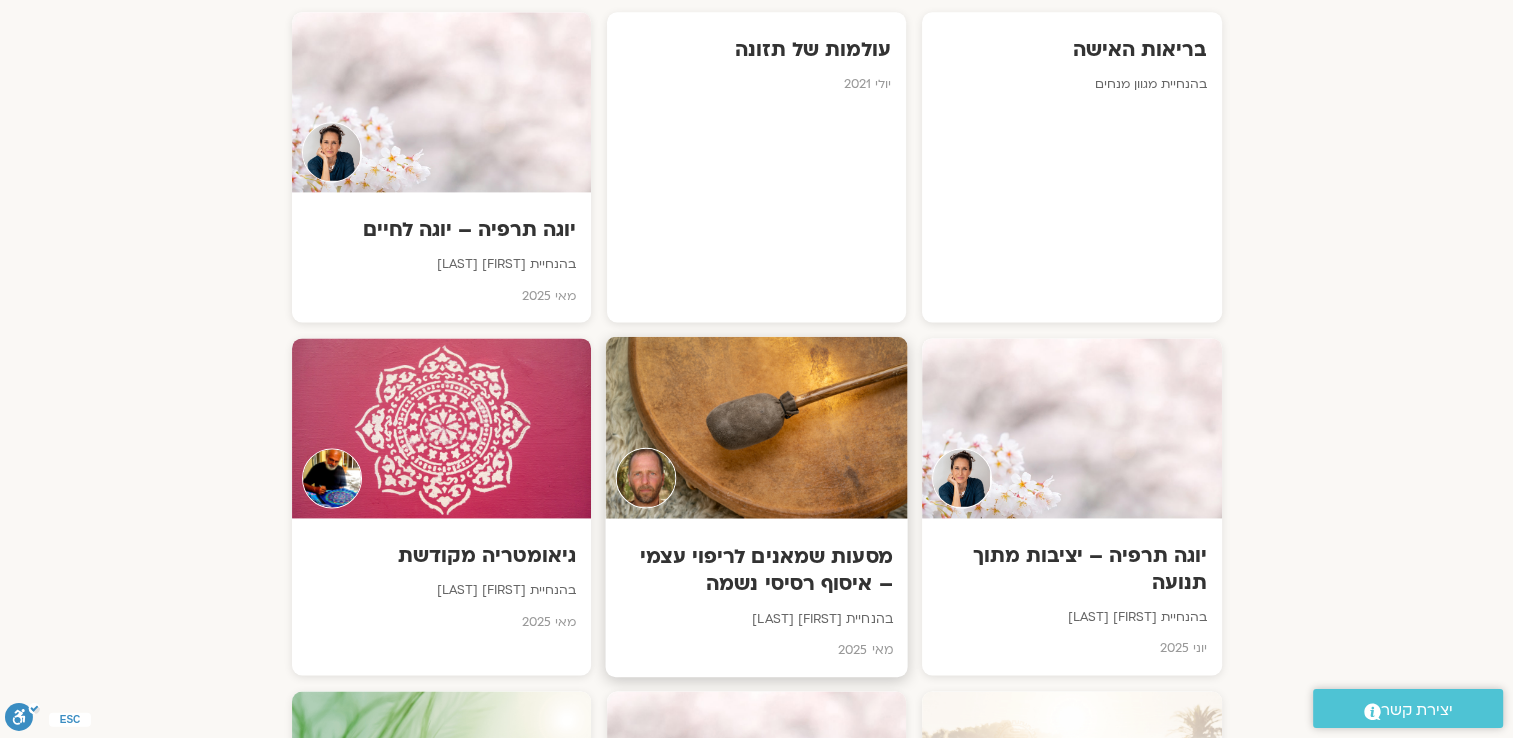 click at bounding box center [756, 427] 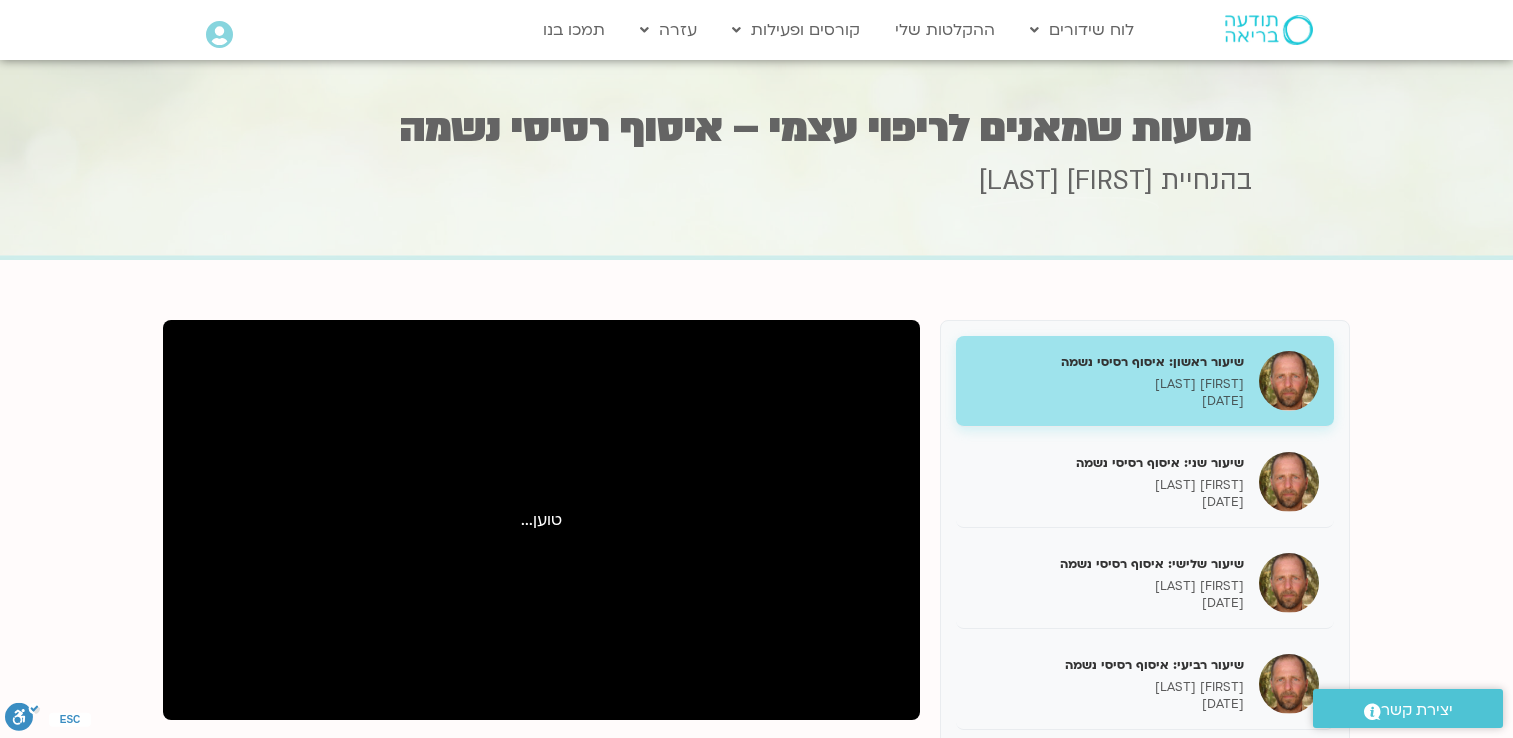 scroll, scrollTop: 202, scrollLeft: 0, axis: vertical 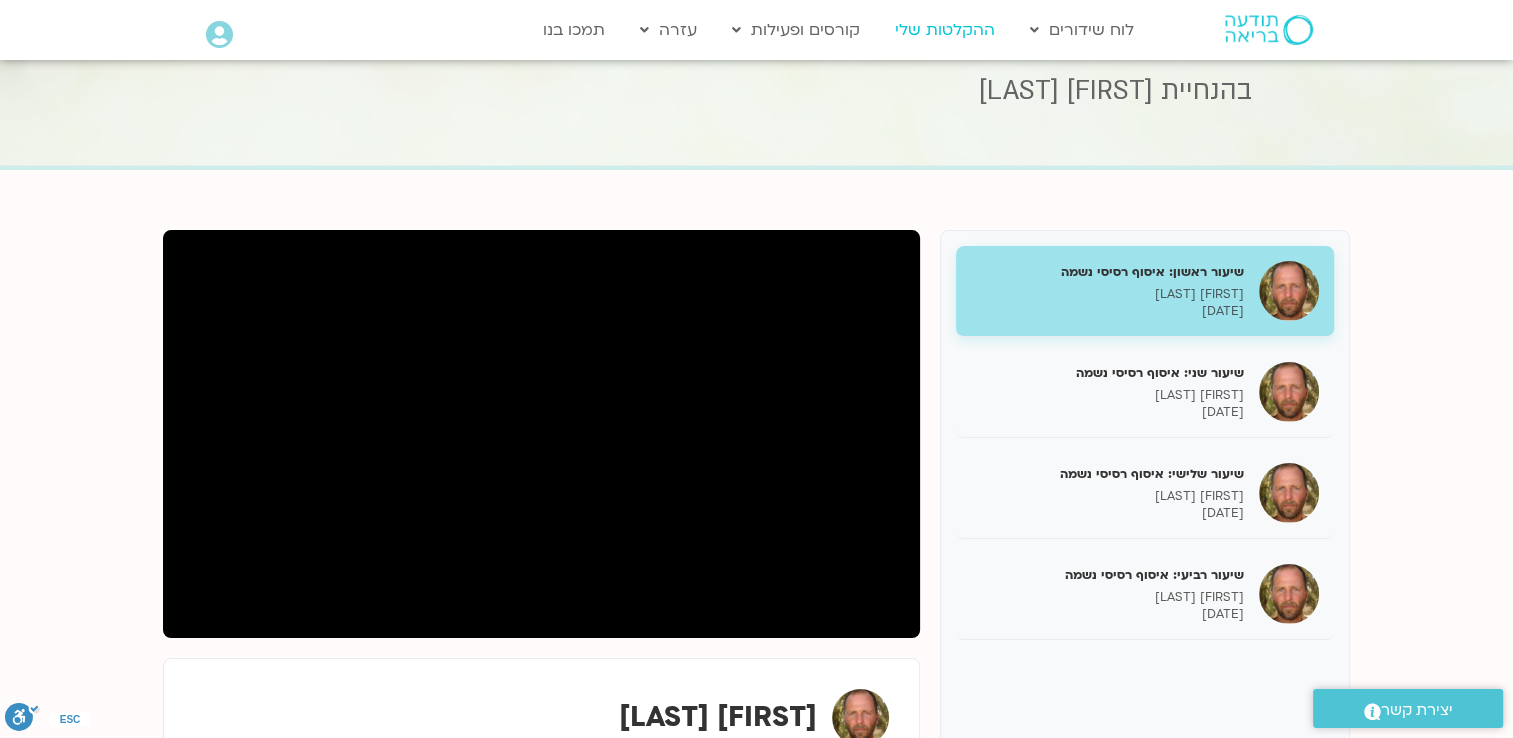 click on "ההקלטות שלי" at bounding box center [945, 30] 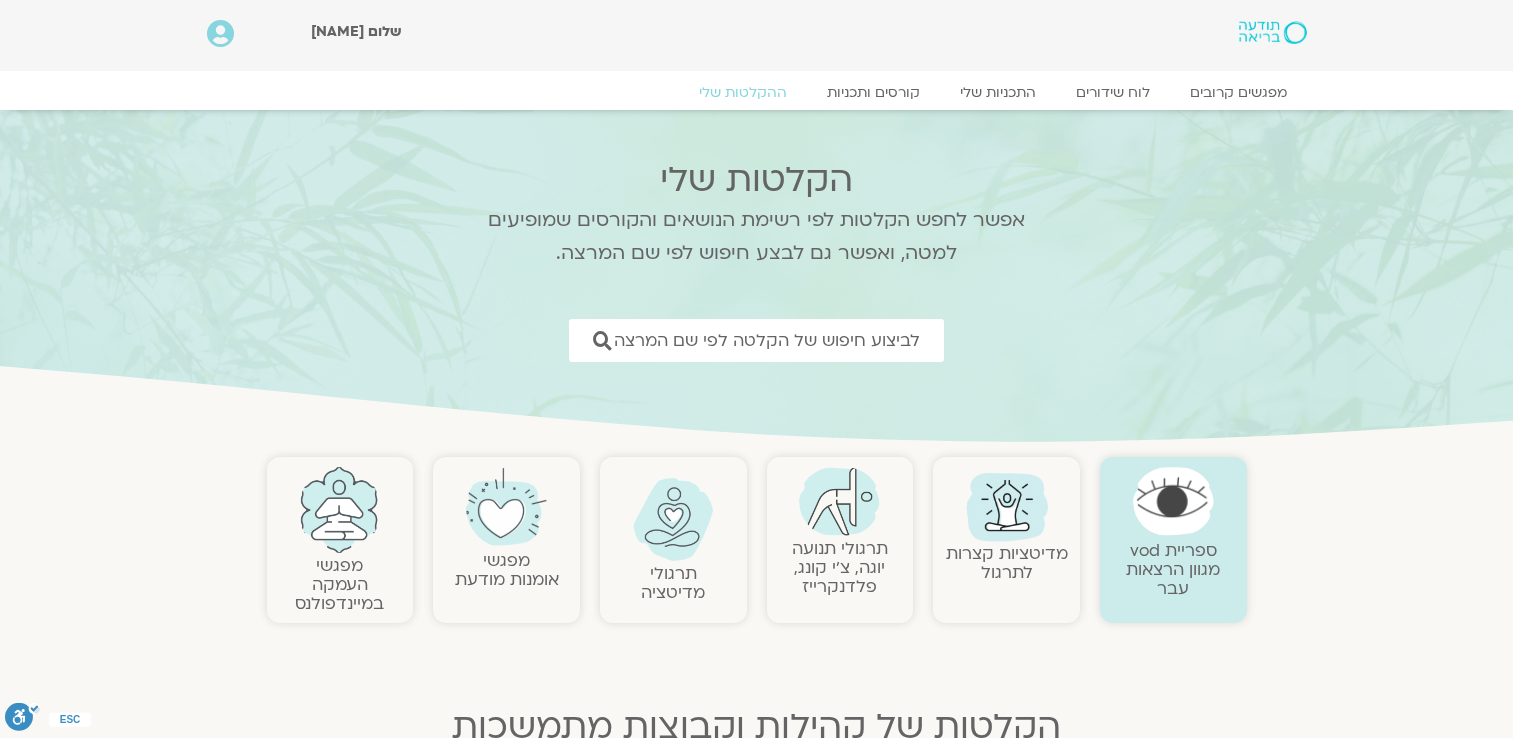 scroll, scrollTop: 0, scrollLeft: 0, axis: both 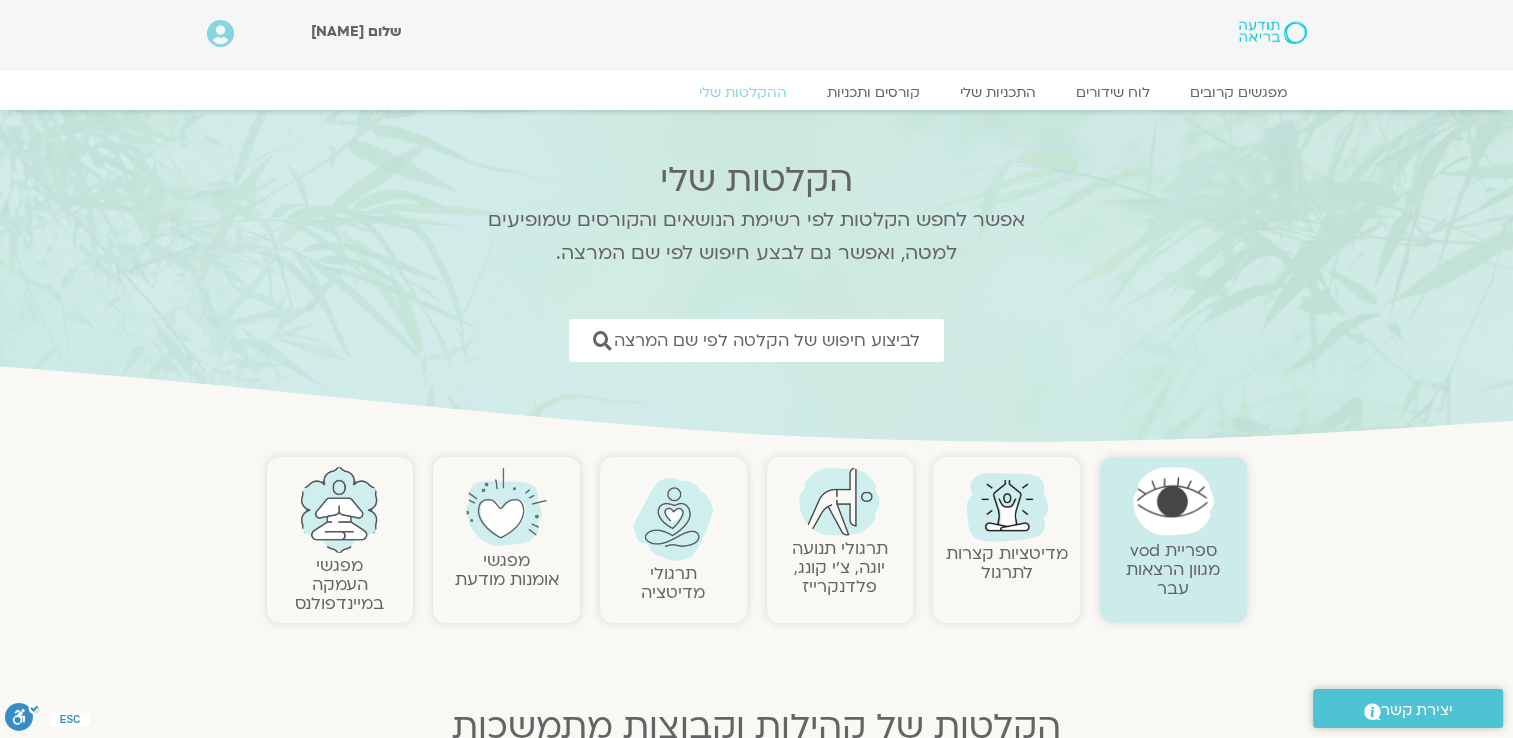 click on "מפגשים קרובים
לוח שידורים
התכניות שלי
קורסים ותכניות
ההקלטות שלי
מפגשים קרובים
לוח שידורים
התכניות שלי
קורסים ותכניות
ההקלטות שלי
מפגשים קרובים
לוח שידורים
התכניות שלי
קורסים ותכניות
ההקלטות שלי
מפגשים קרובים
לוח שידורים
התכניות שלי
קורסים ותכניות
ההקלטות שלי" at bounding box center [757, 98] 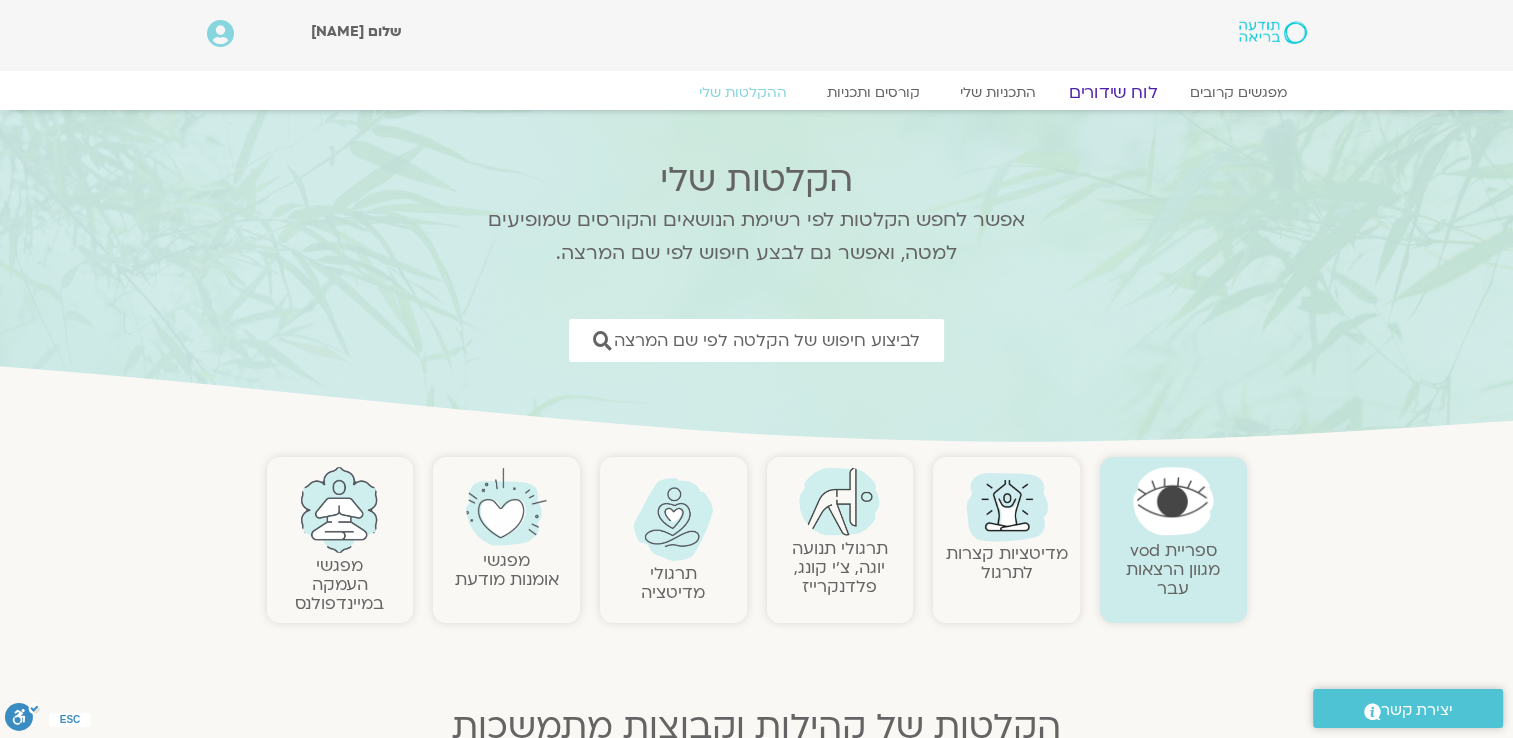 click on "לוח שידורים" 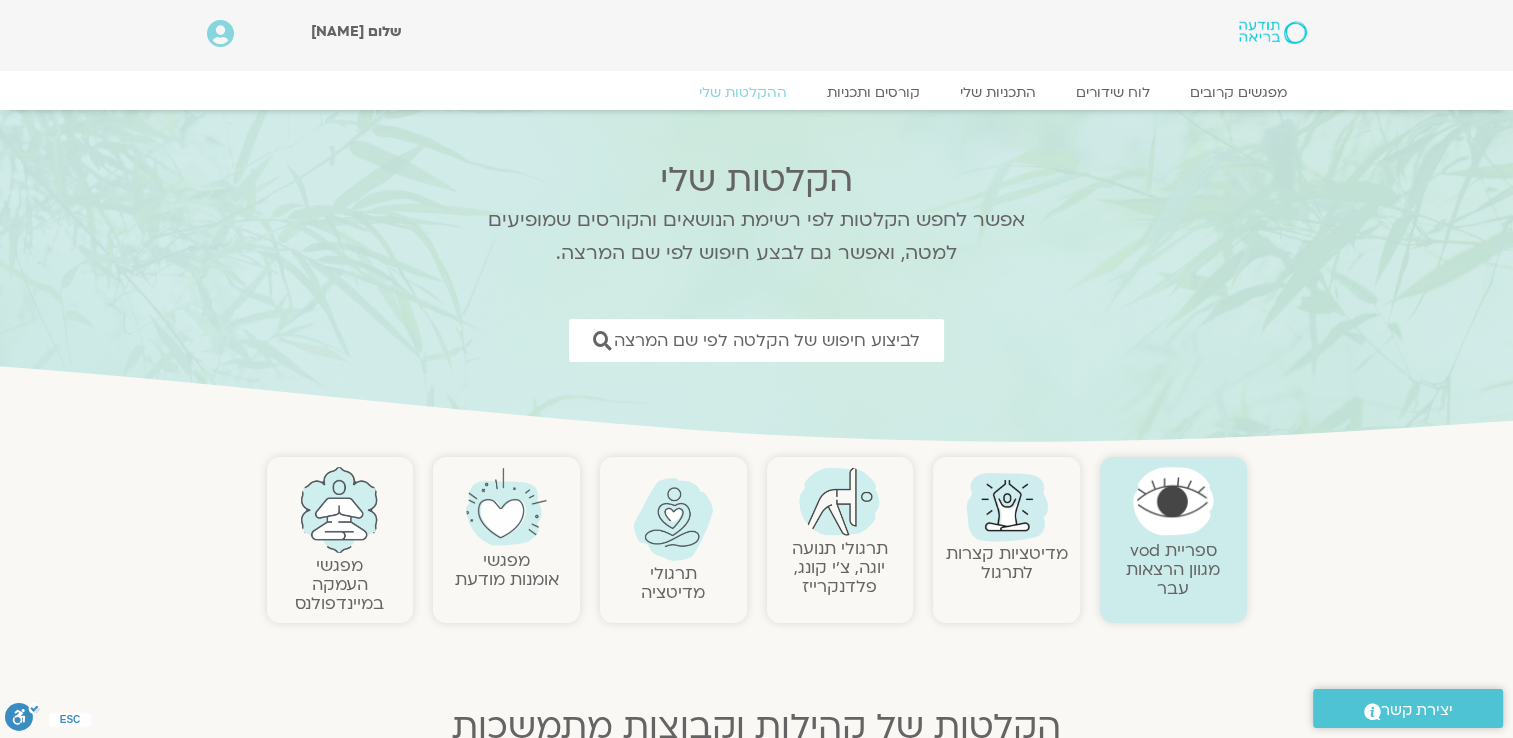 scroll, scrollTop: 271, scrollLeft: 0, axis: vertical 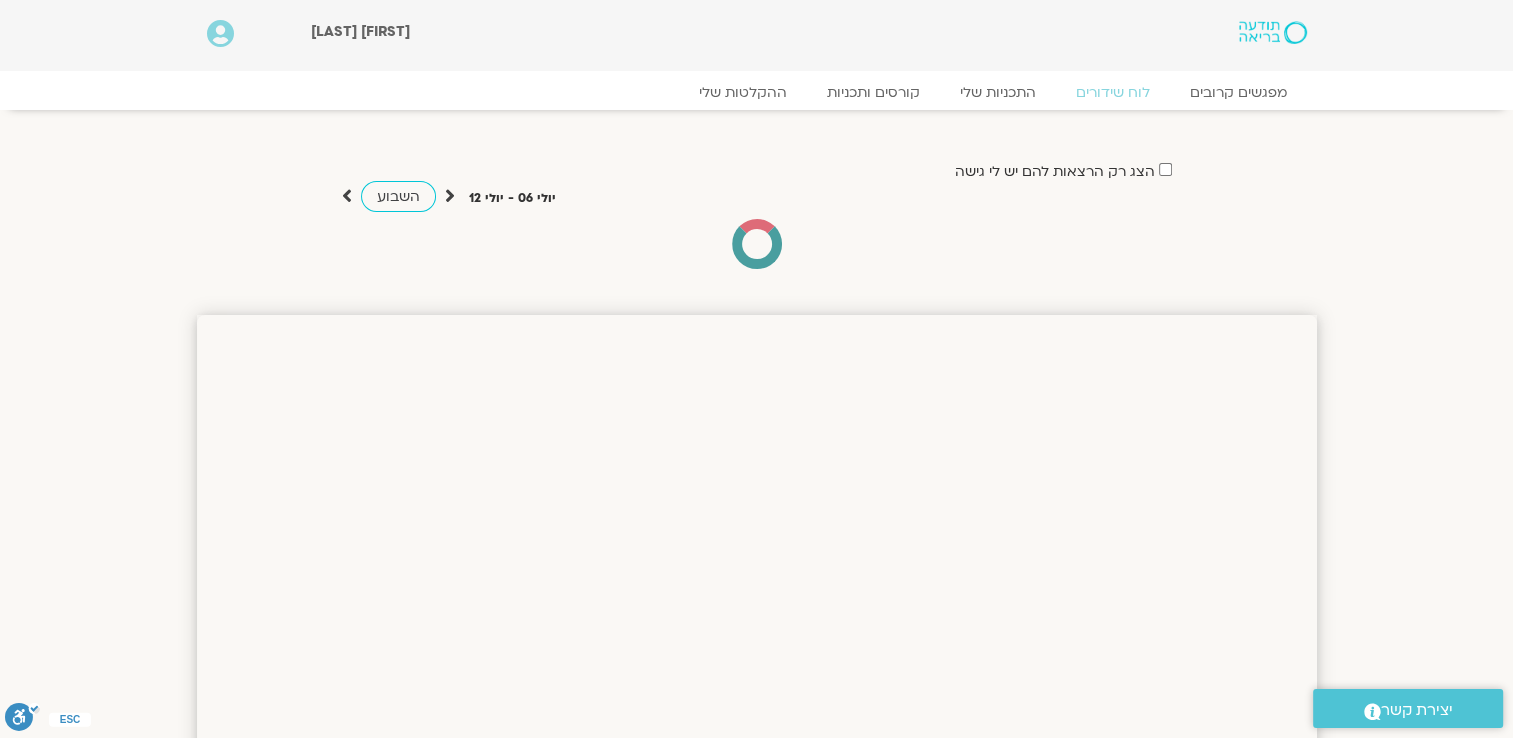 click at bounding box center (450, 196) 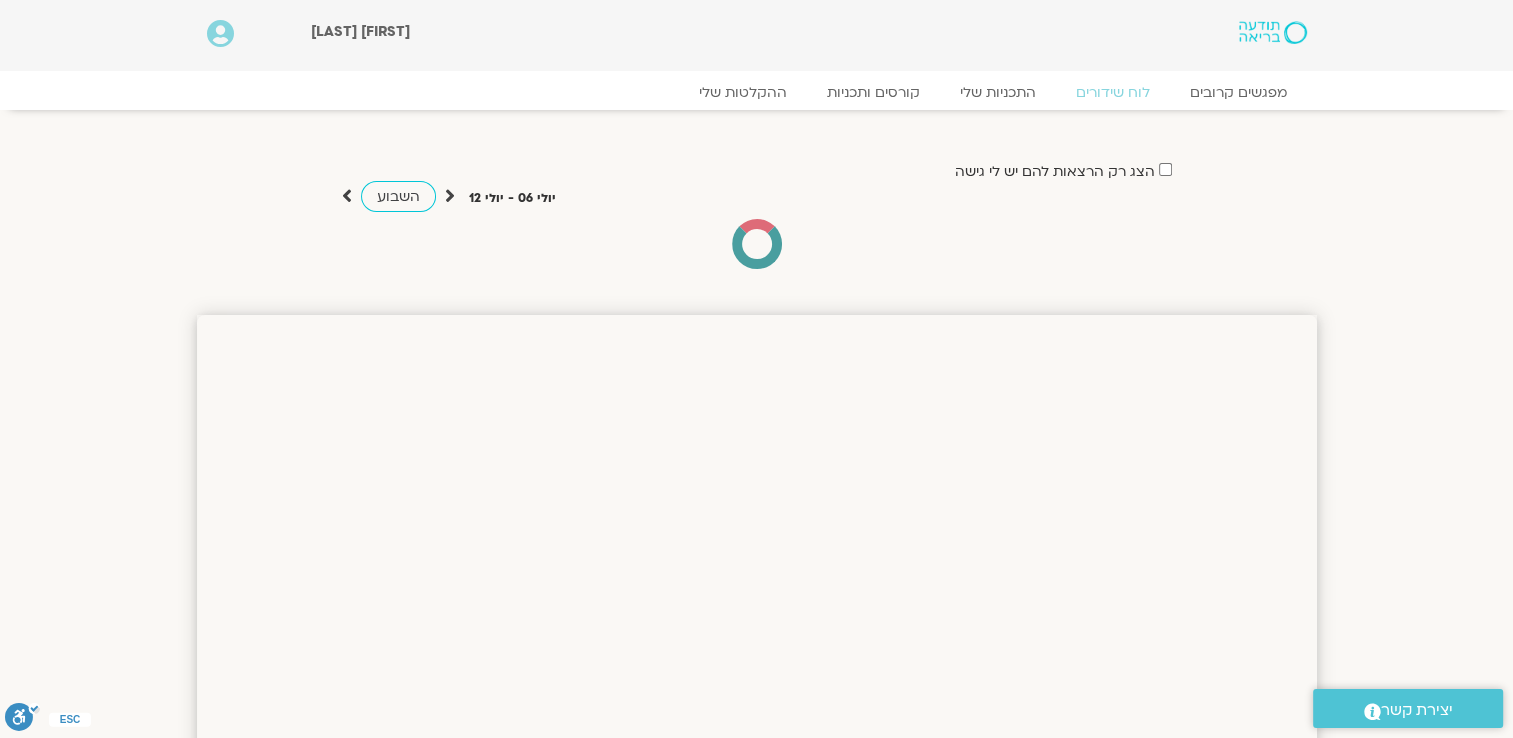 click on "הצג רק הרצאות להם יש לי גישה
יולי 06 - יולי 12
השבוע
להציג אירועים שפתוחים עבורי" at bounding box center (757, 214) 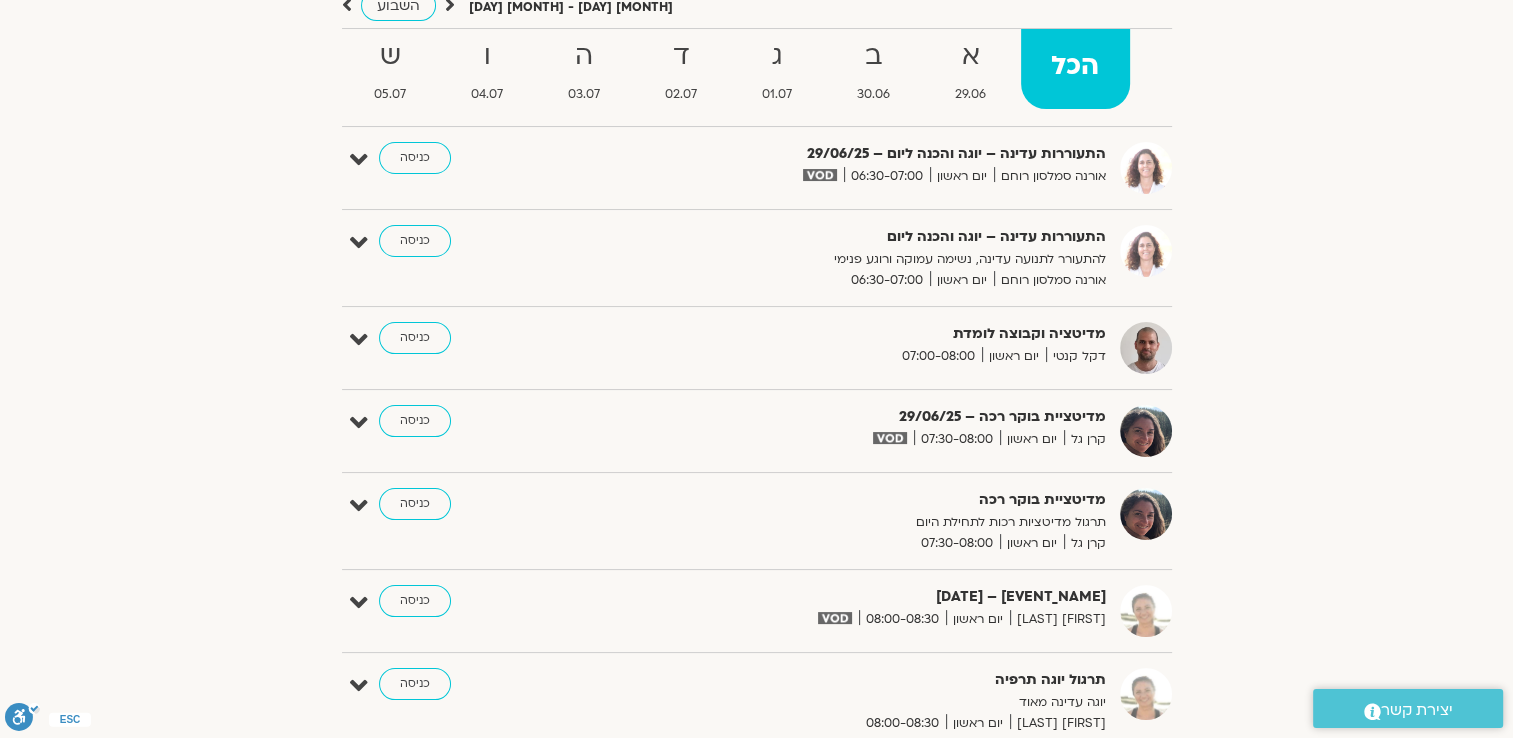 scroll, scrollTop: 0, scrollLeft: 0, axis: both 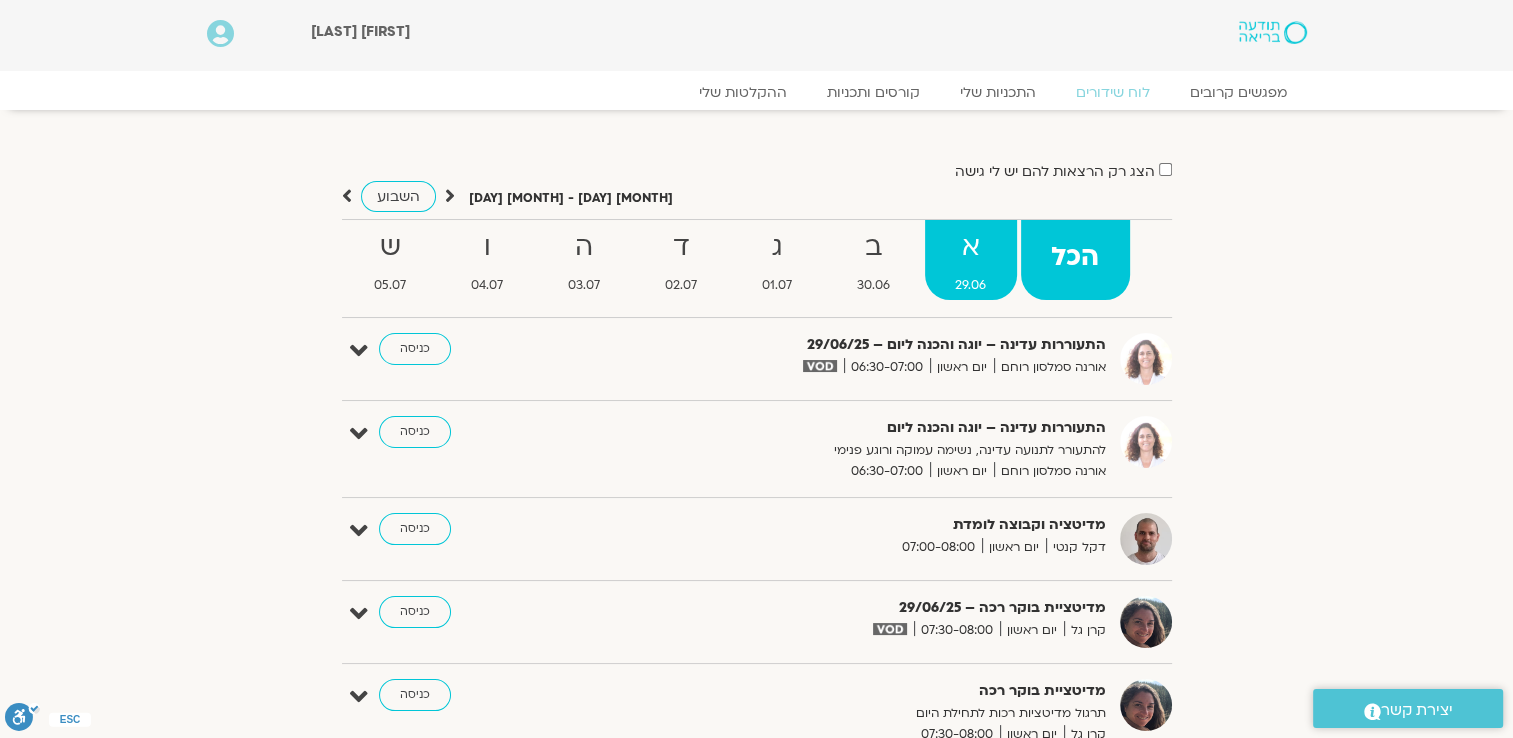 click on "א" at bounding box center [971, 247] 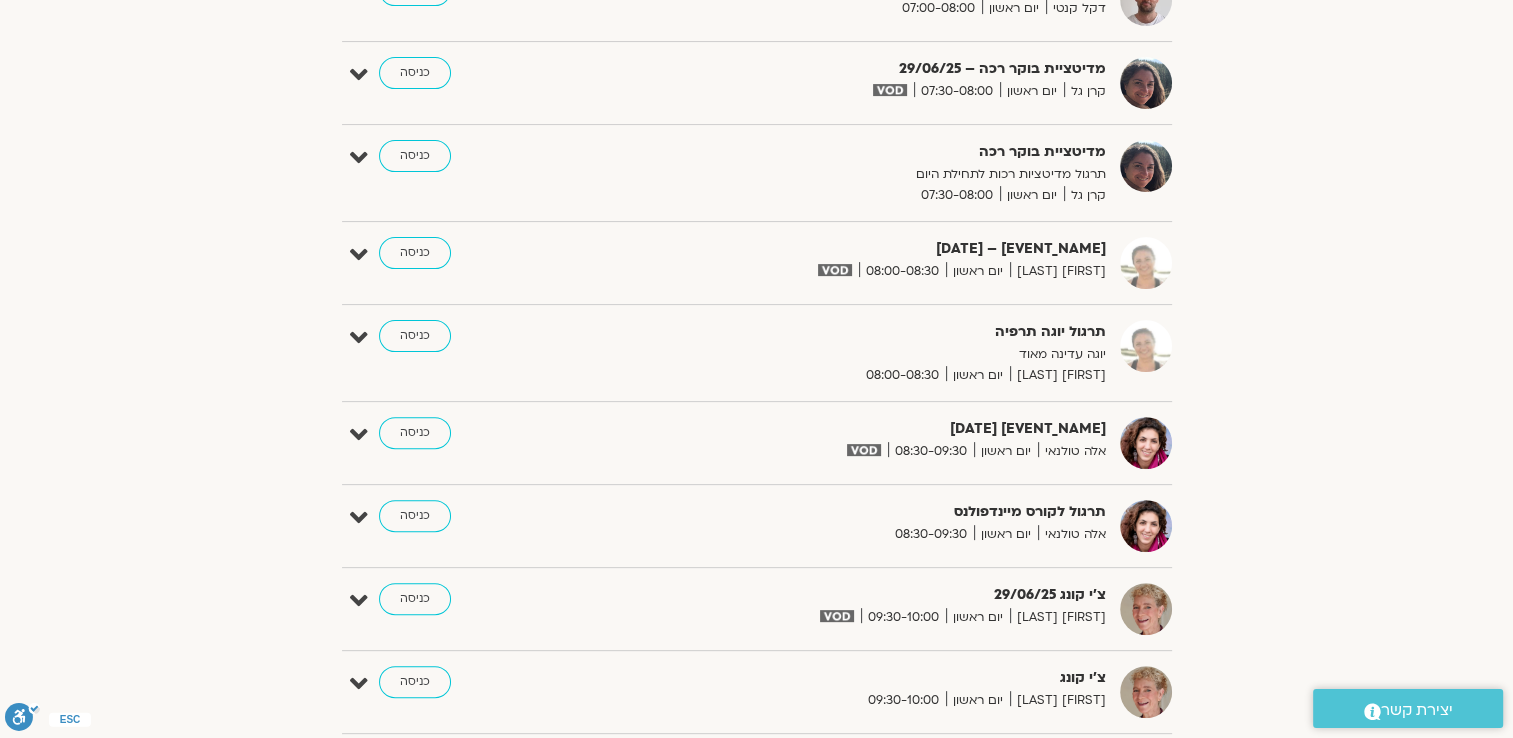 scroll, scrollTop: 0, scrollLeft: 0, axis: both 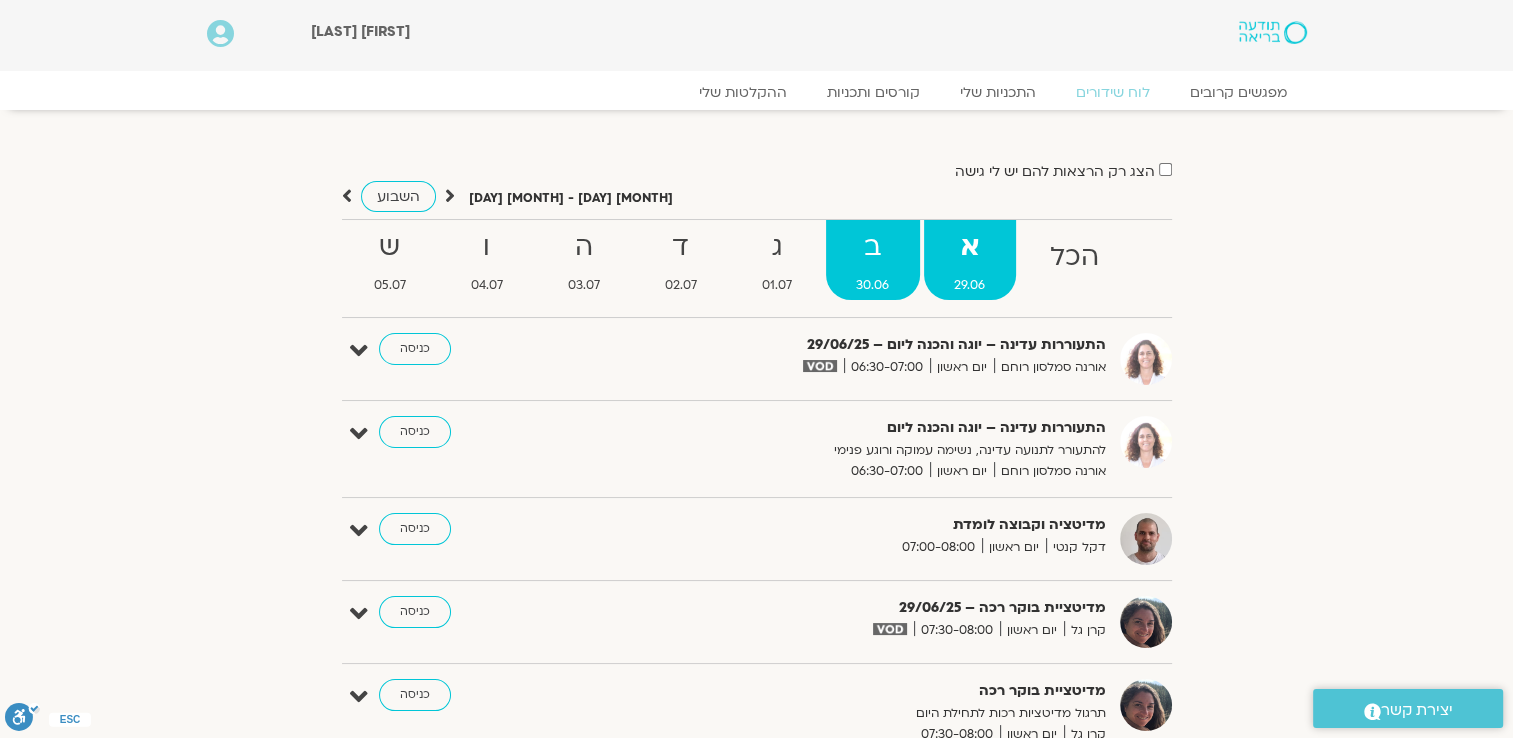 click on "ב" at bounding box center (873, 247) 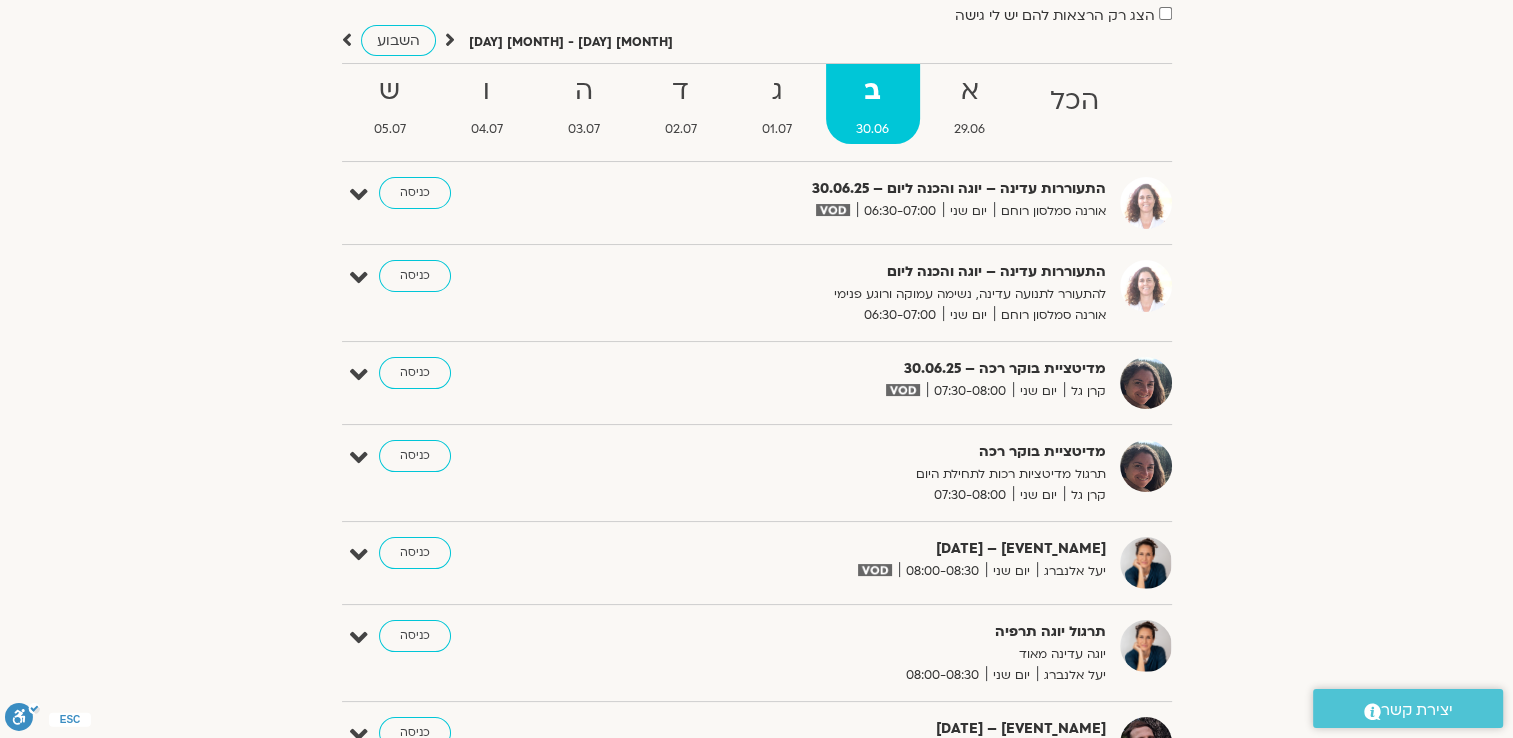 scroll, scrollTop: 0, scrollLeft: 0, axis: both 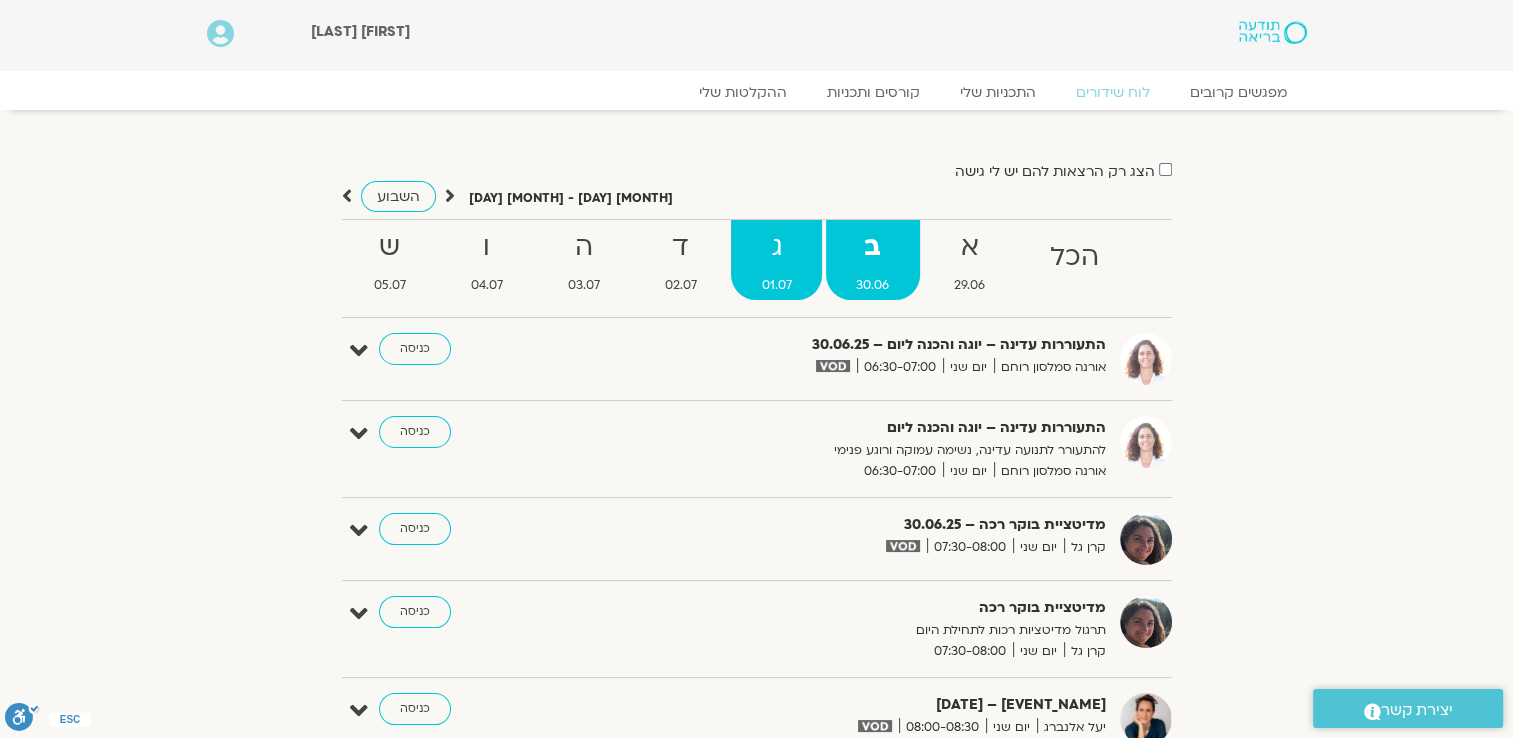 click on "01.07" at bounding box center (776, 285) 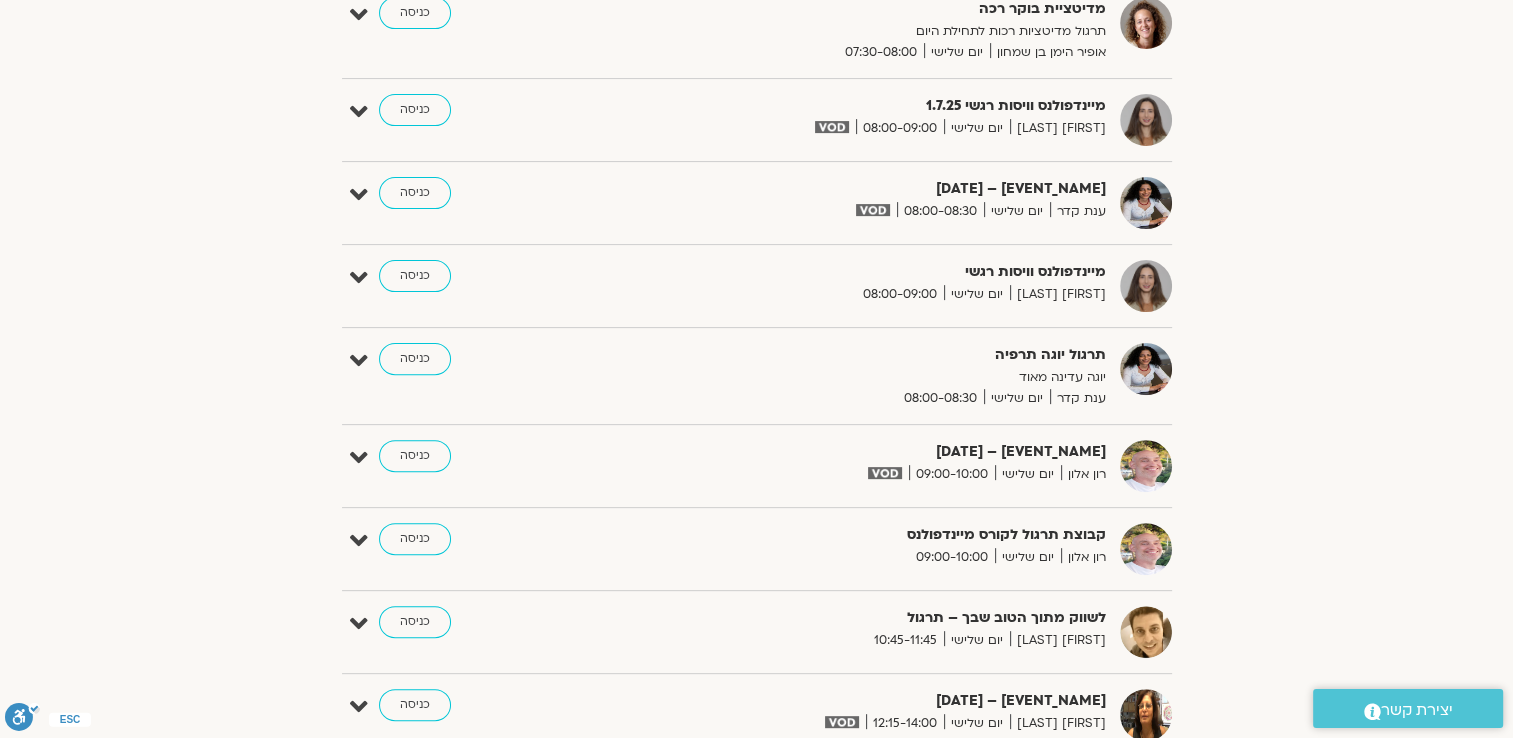 scroll, scrollTop: 598, scrollLeft: 0, axis: vertical 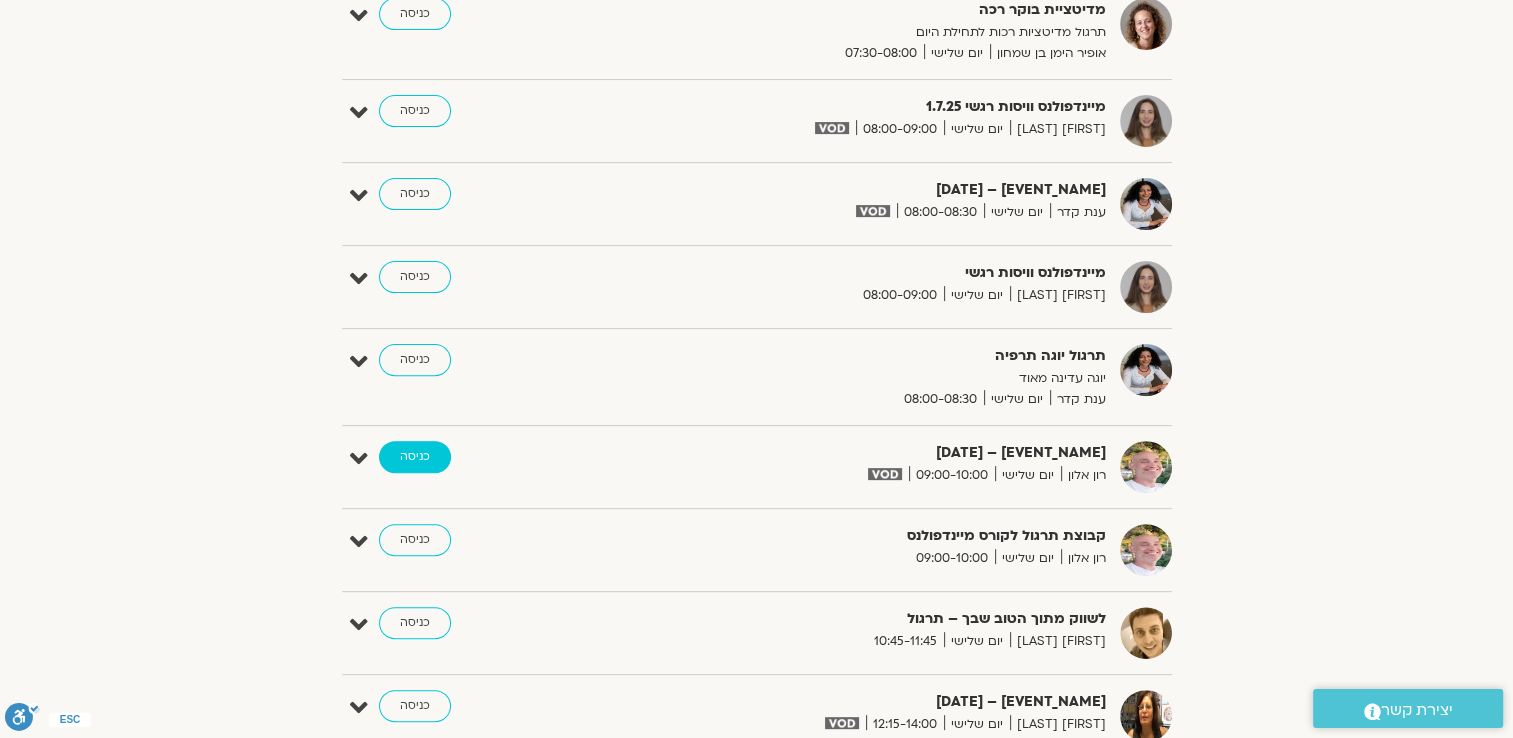 click on "כניסה" at bounding box center (415, 457) 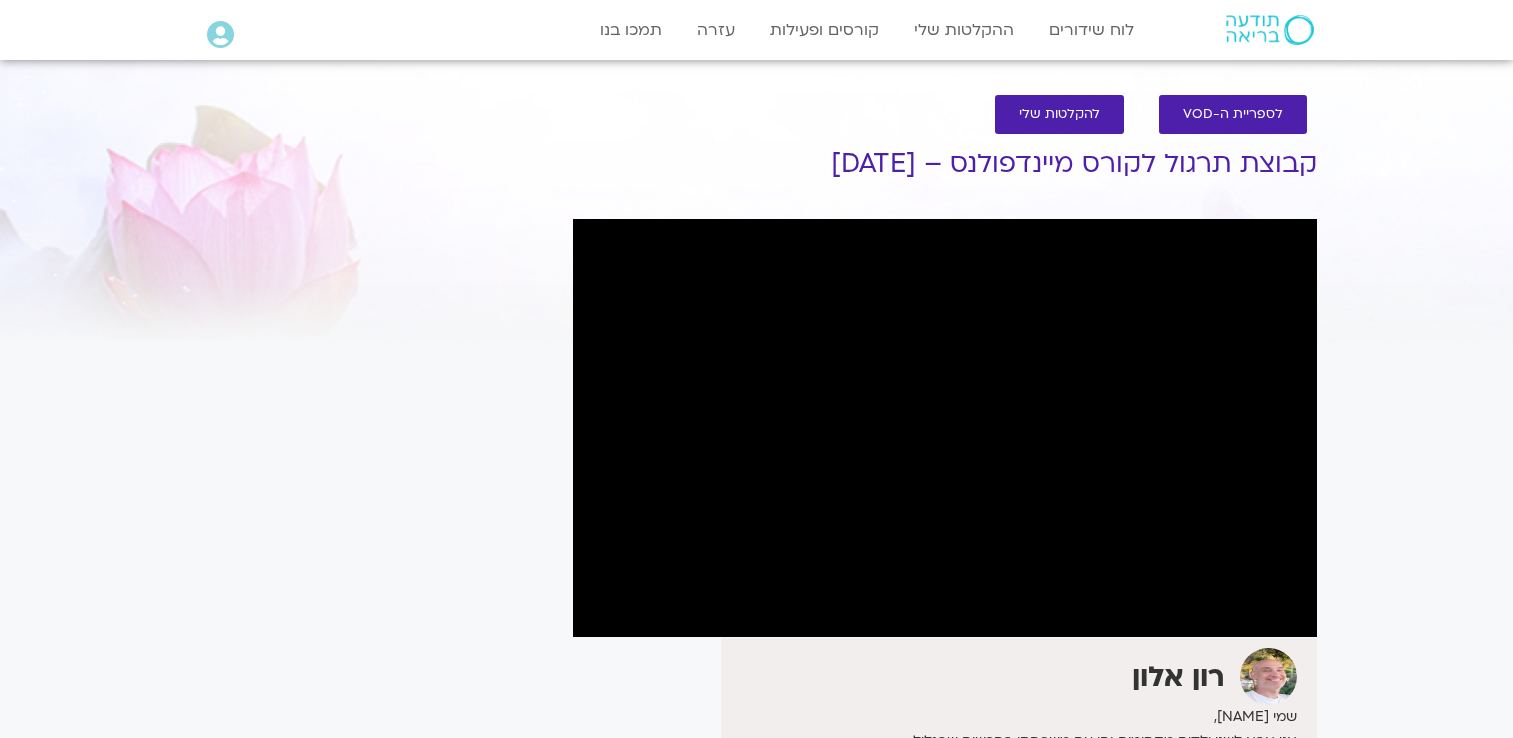 scroll, scrollTop: 0, scrollLeft: 0, axis: both 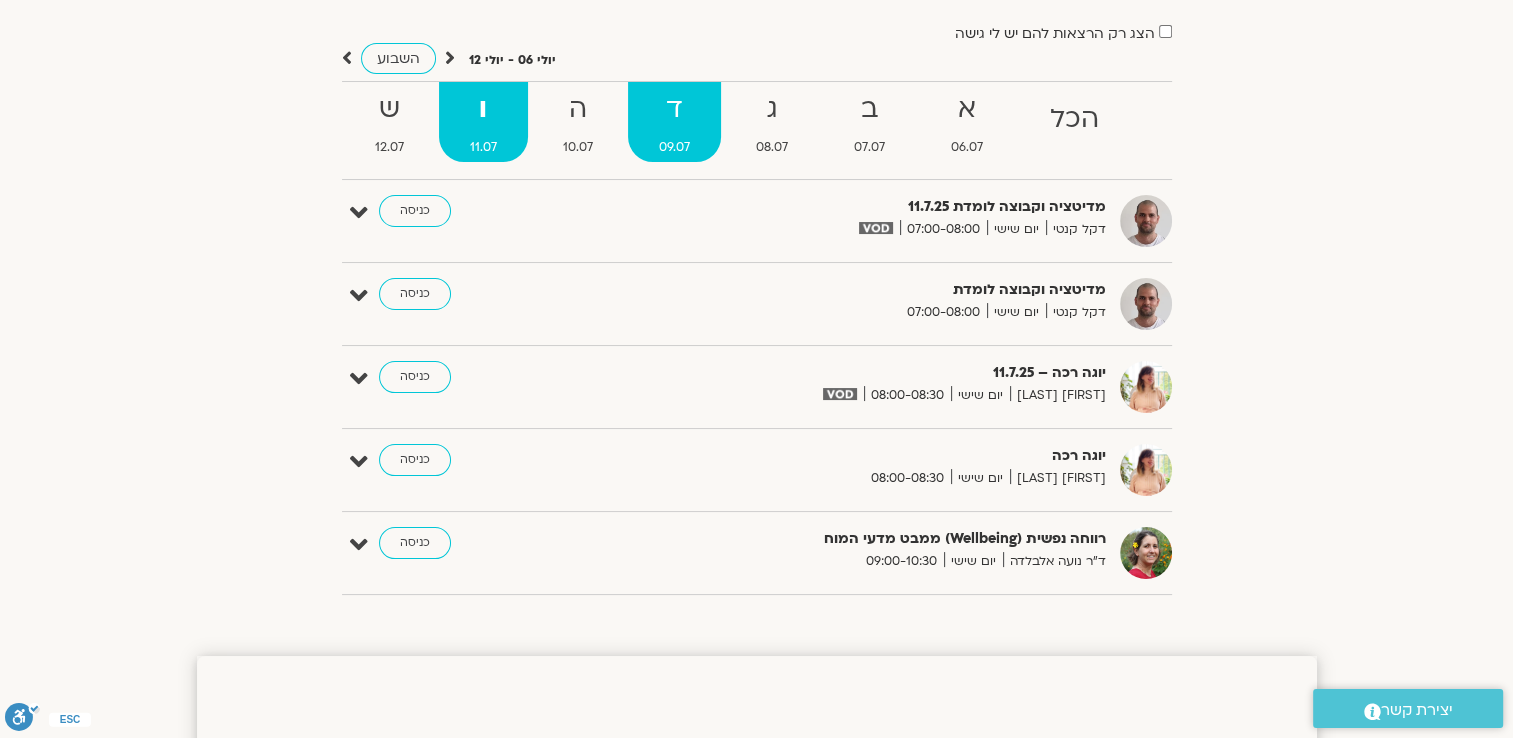 click on "ד" at bounding box center [674, 109] 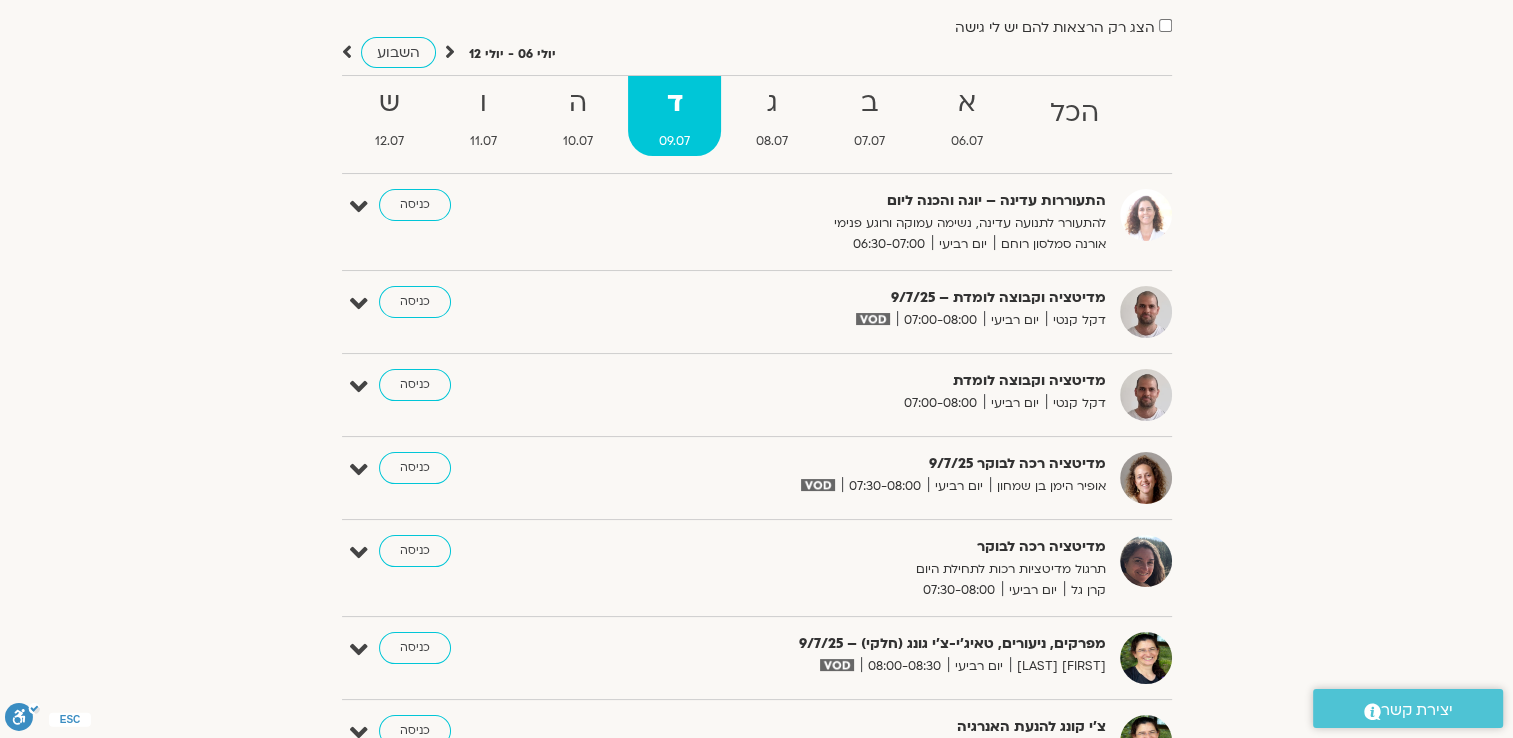 scroll, scrollTop: 0, scrollLeft: 0, axis: both 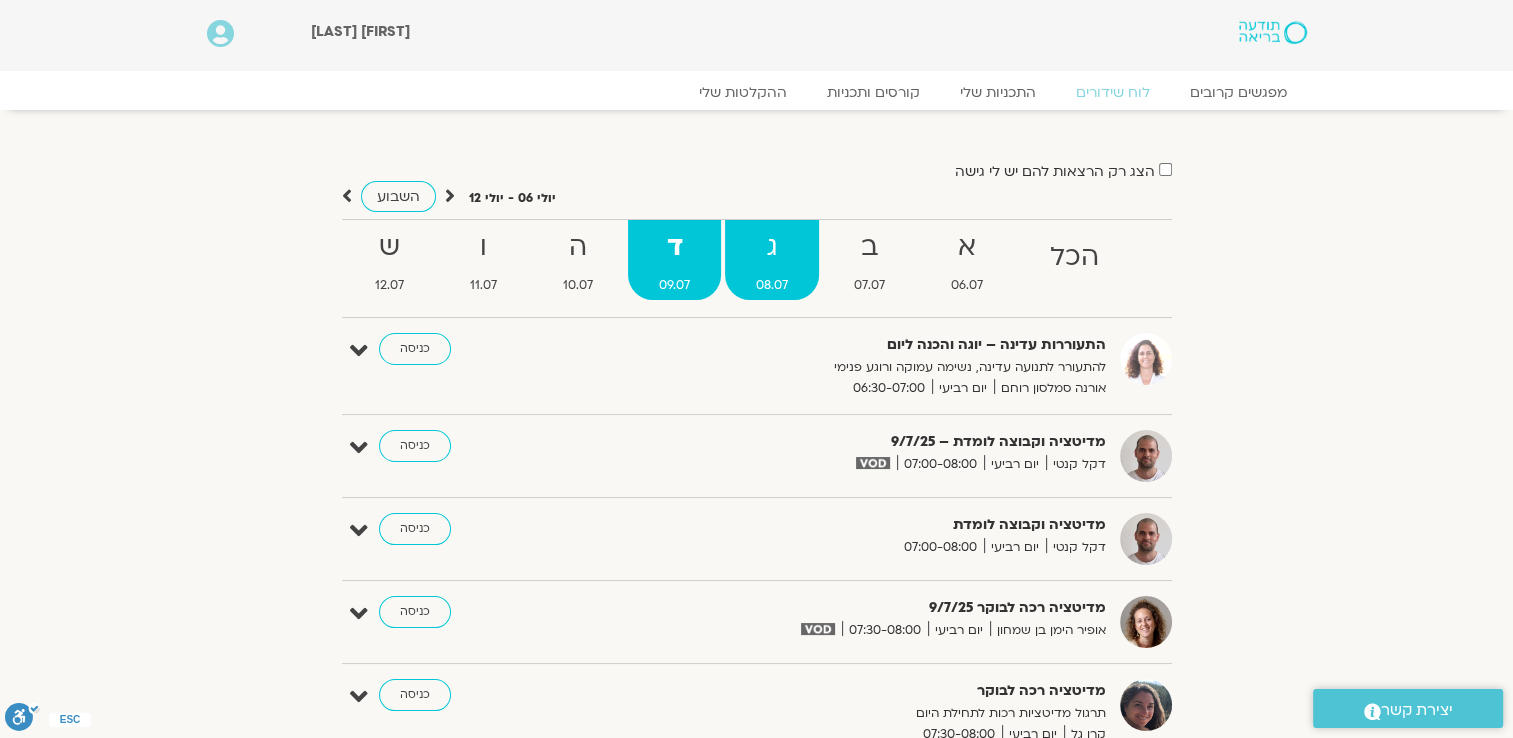 click on "ג" at bounding box center (772, 247) 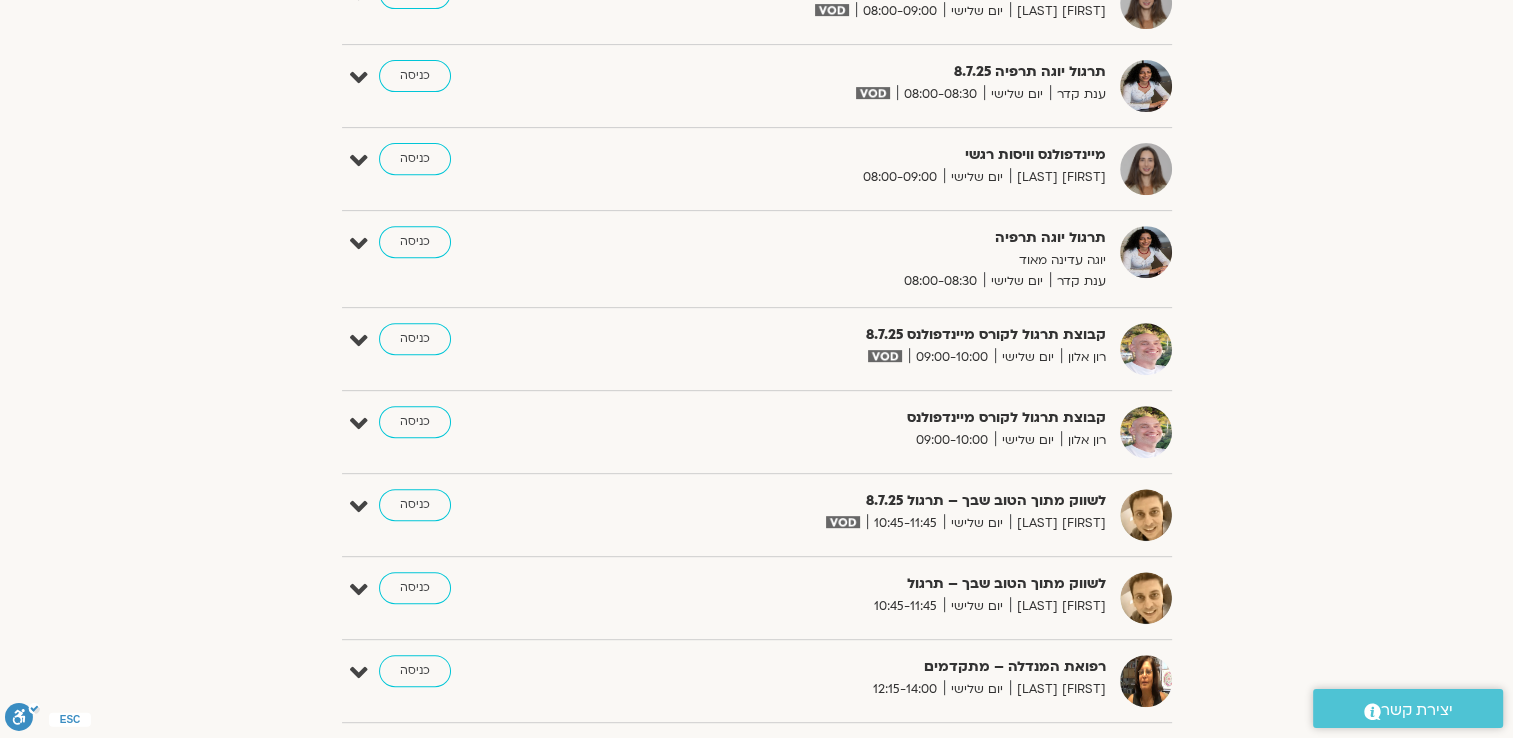 scroll, scrollTop: 796, scrollLeft: 0, axis: vertical 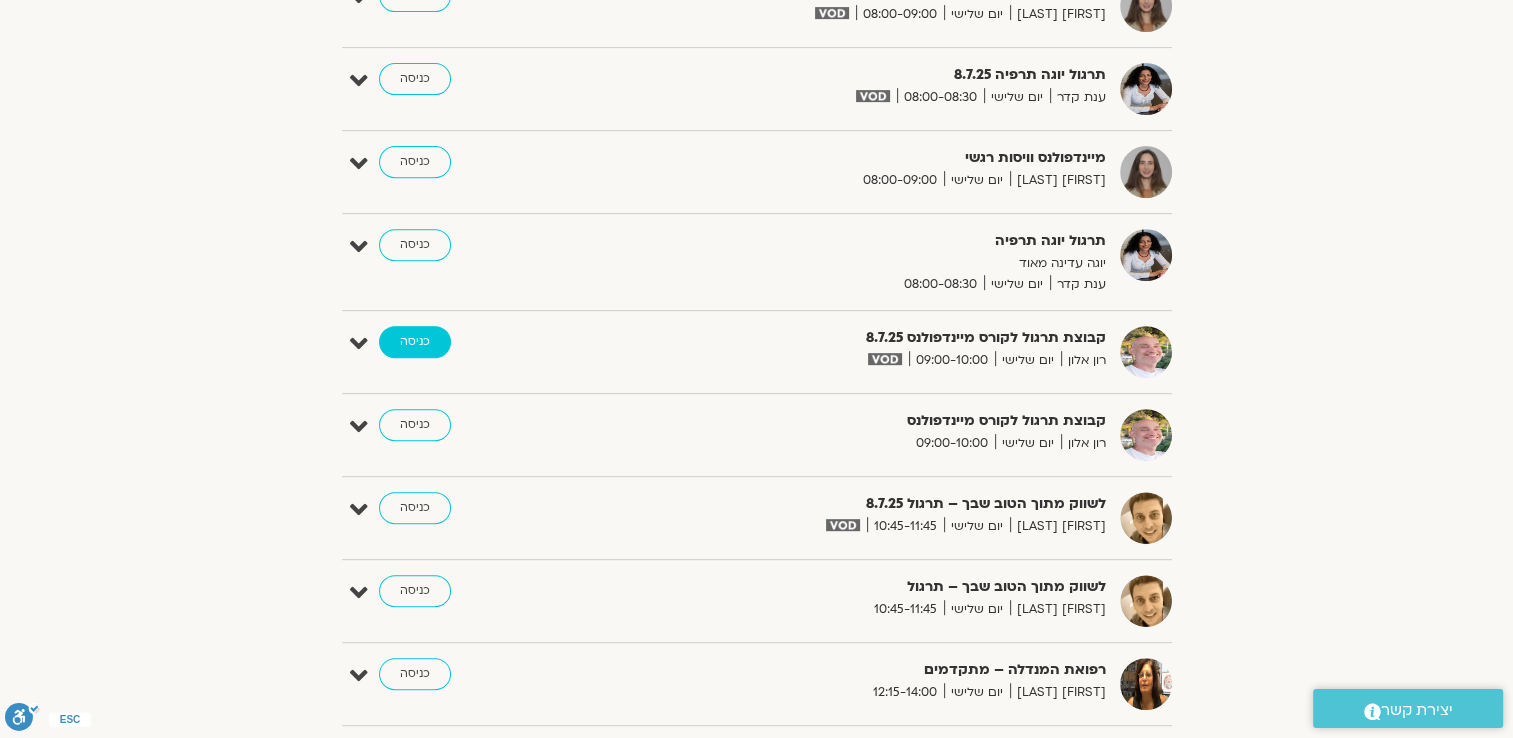 click on "כניסה" at bounding box center [415, 342] 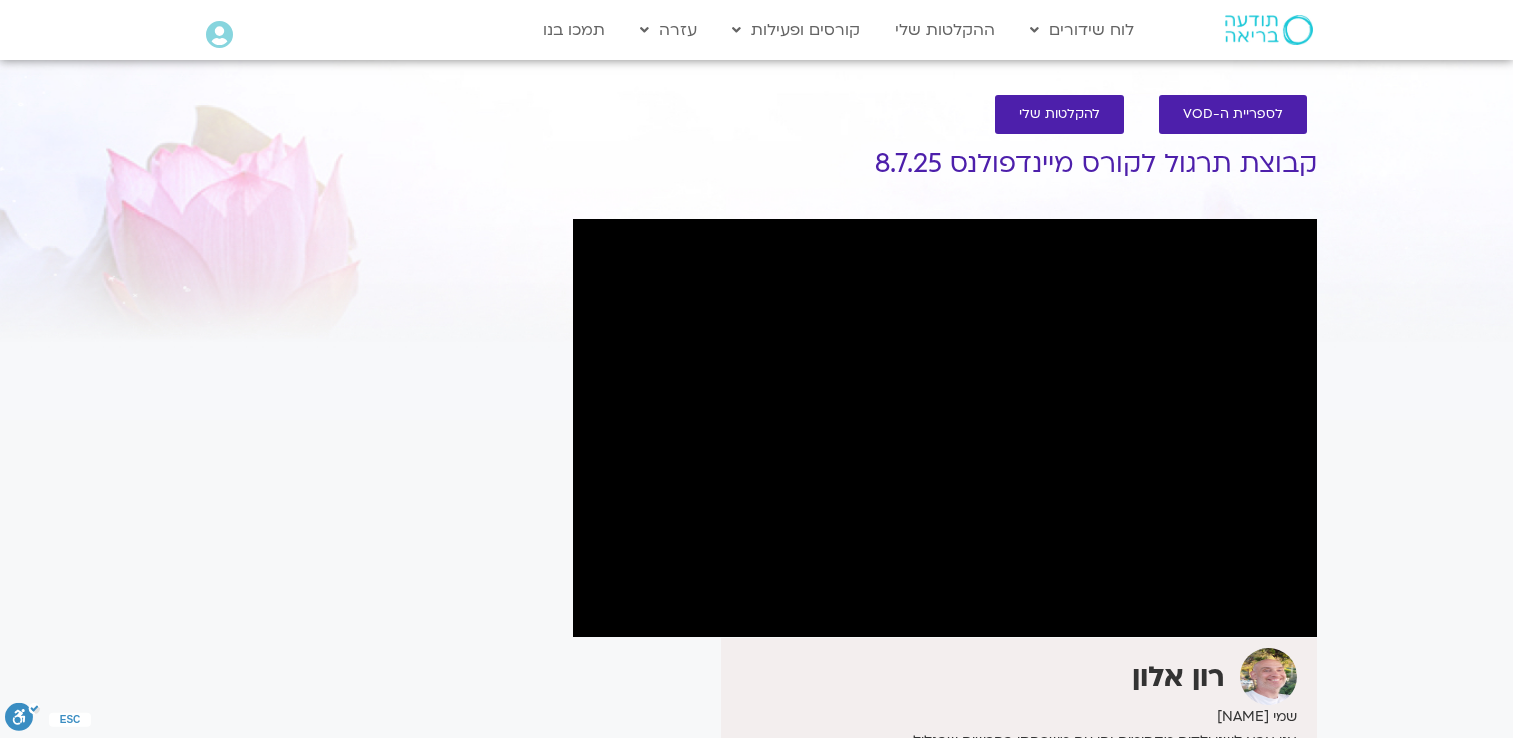 scroll, scrollTop: 0, scrollLeft: 0, axis: both 